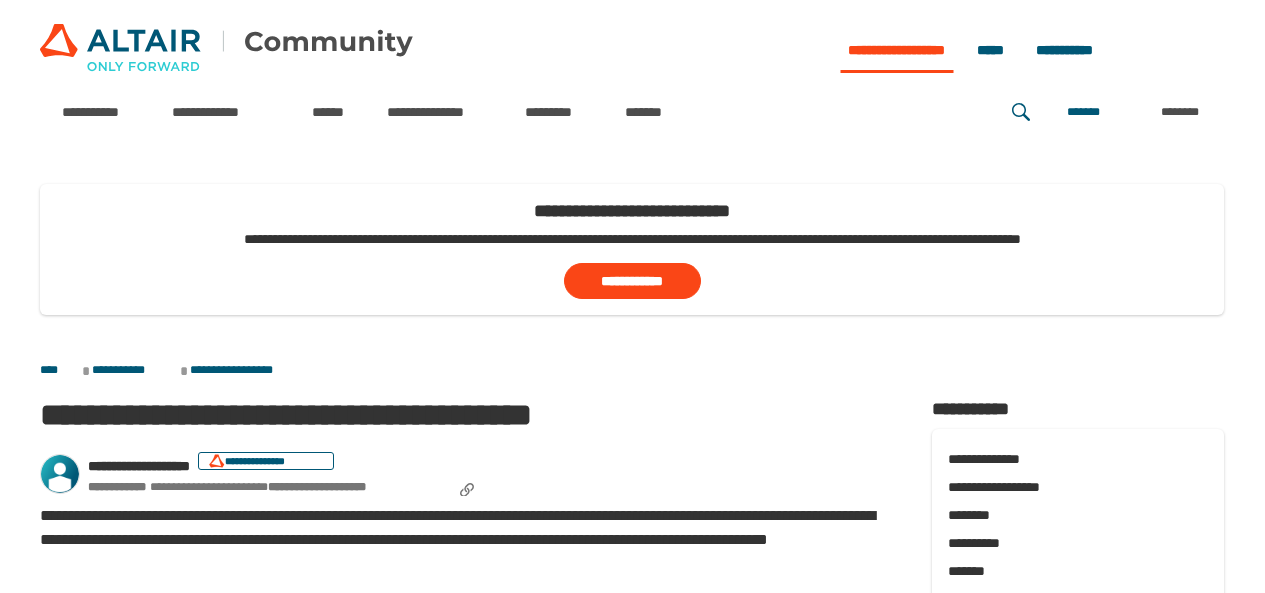 scroll, scrollTop: 0, scrollLeft: 0, axis: both 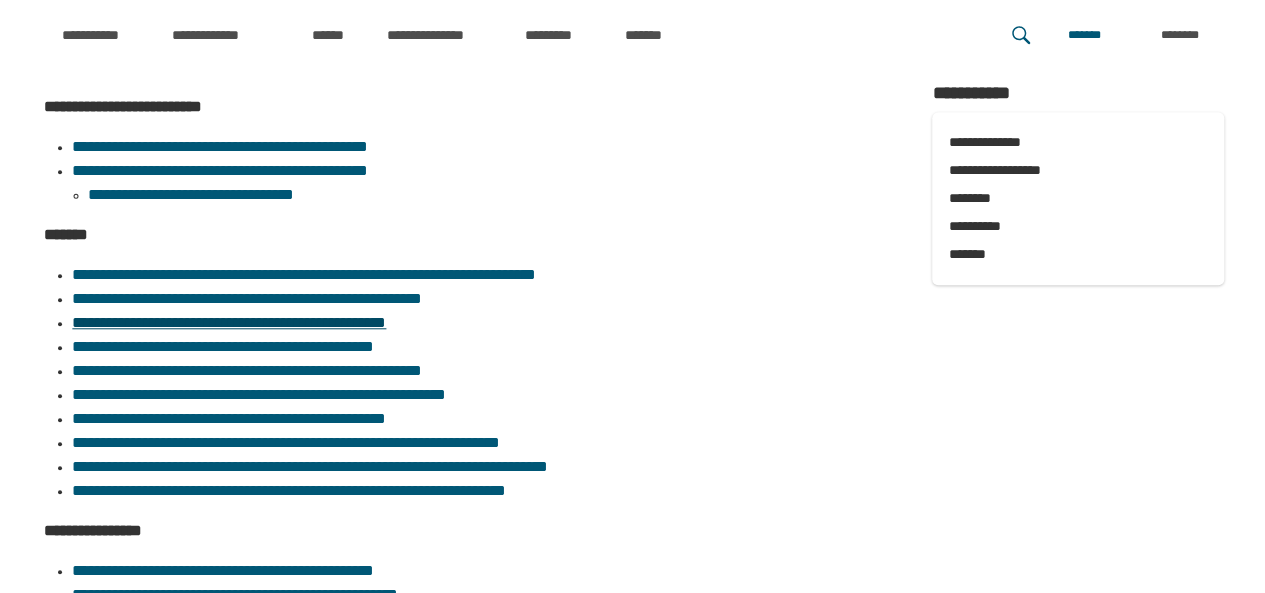 click on "**********" at bounding box center [229, 322] 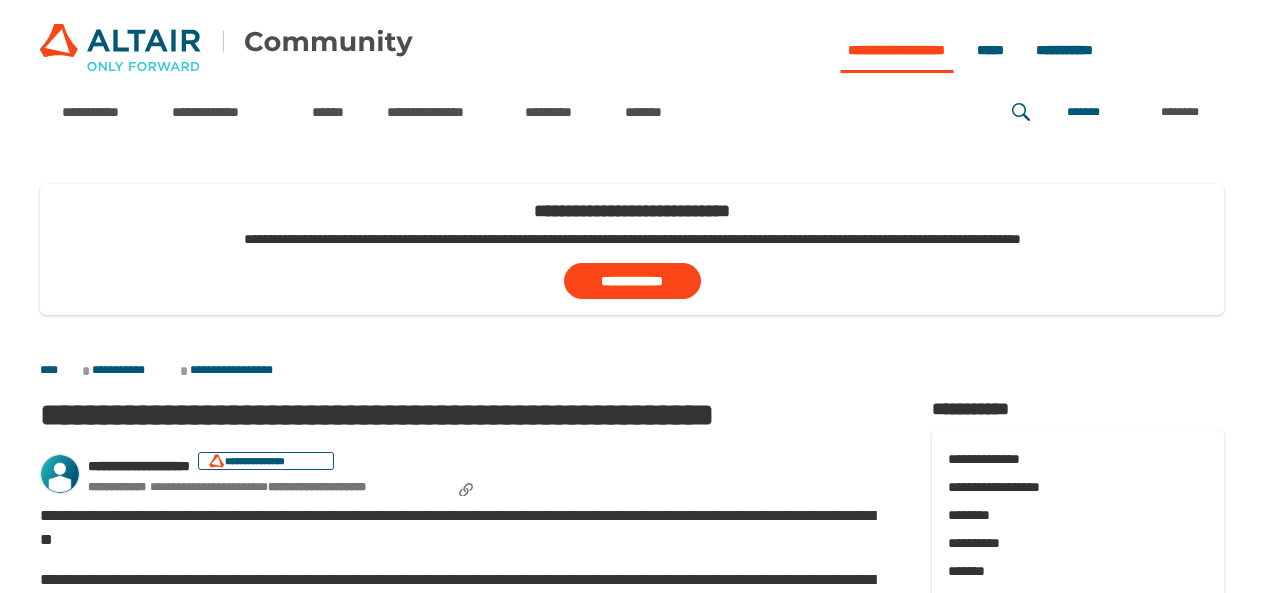 scroll, scrollTop: 0, scrollLeft: 0, axis: both 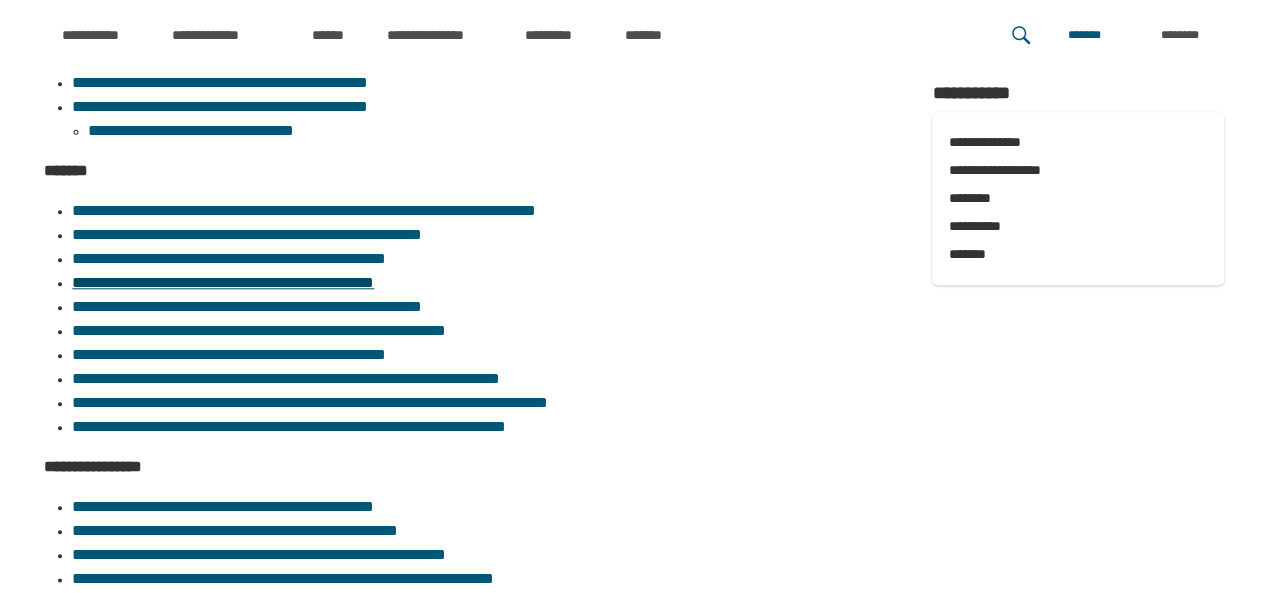 click on "**********" at bounding box center [223, 282] 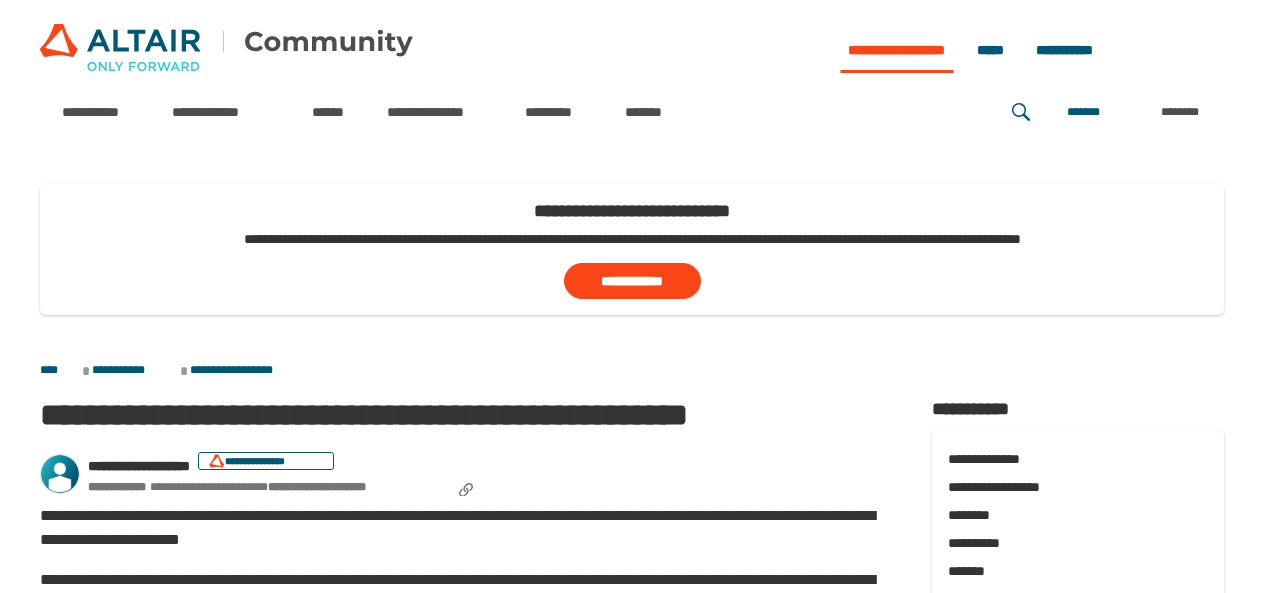 scroll, scrollTop: 0, scrollLeft: 0, axis: both 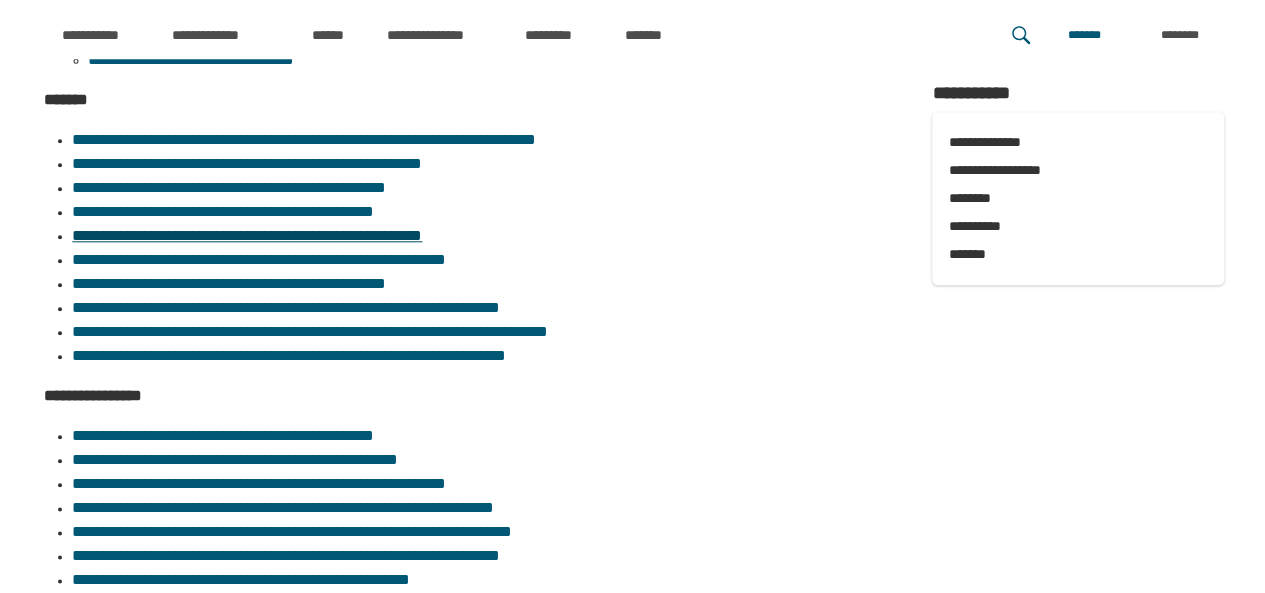 click on "**********" at bounding box center (247, 235) 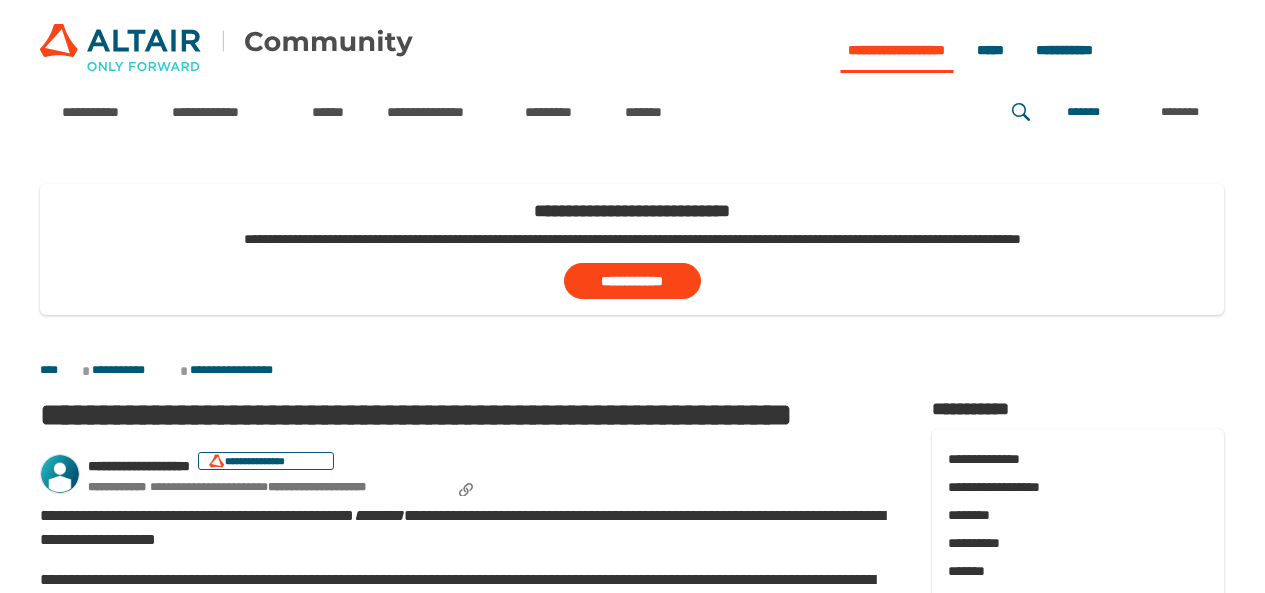 scroll, scrollTop: 0, scrollLeft: 0, axis: both 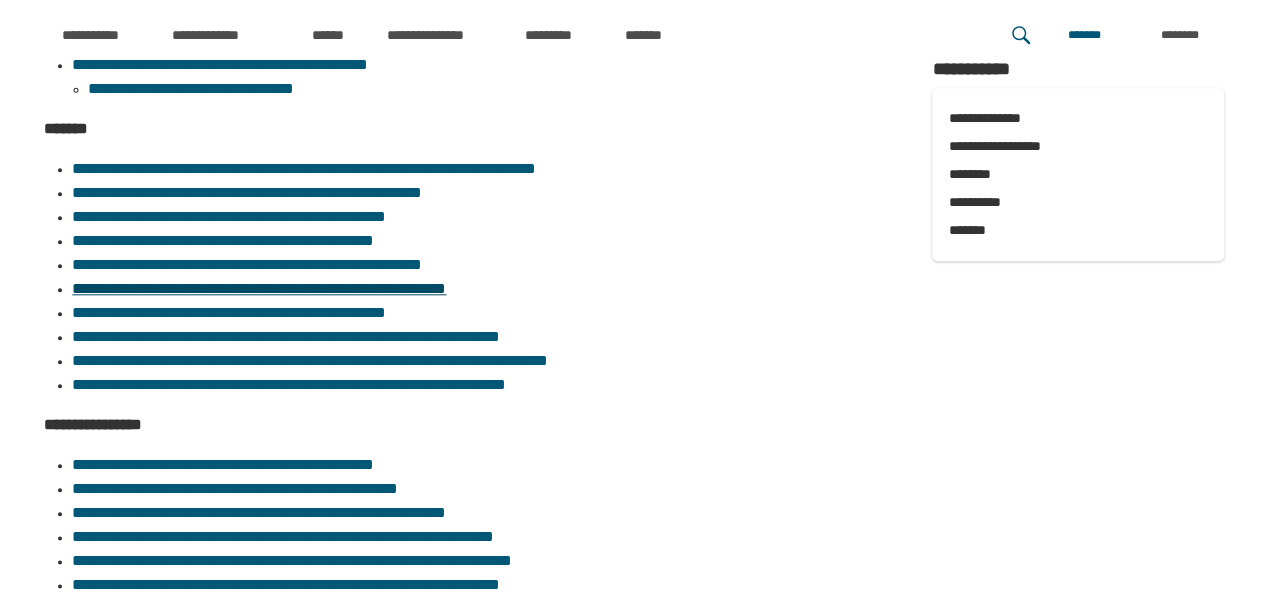click on "**********" at bounding box center (259, 288) 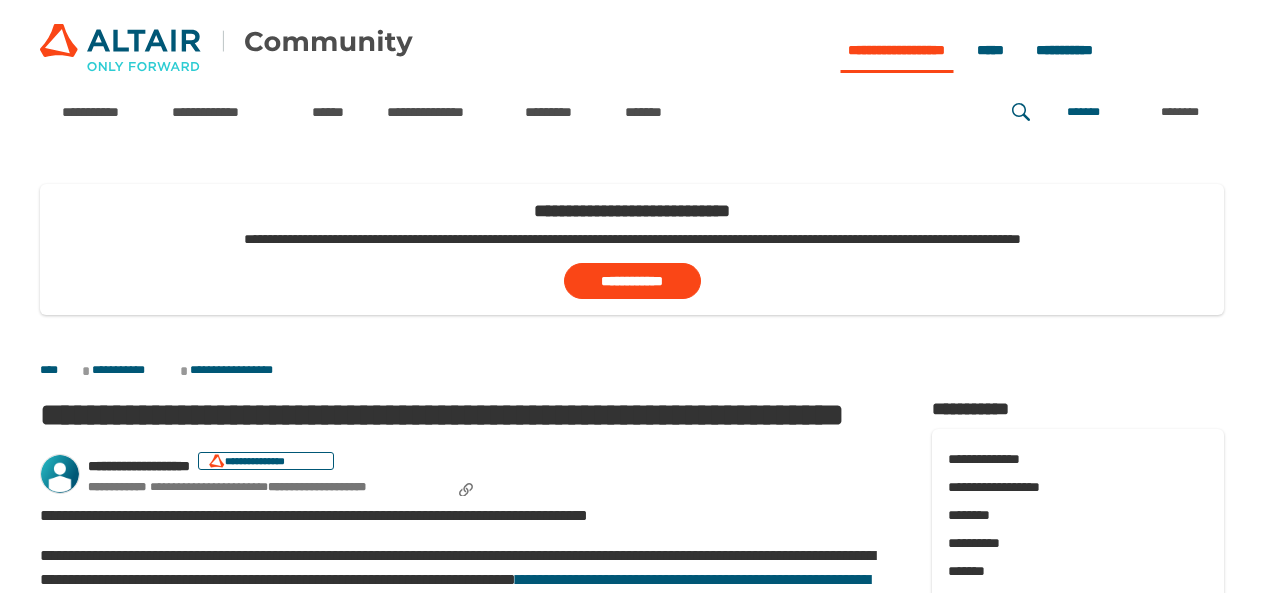 scroll, scrollTop: 0, scrollLeft: 0, axis: both 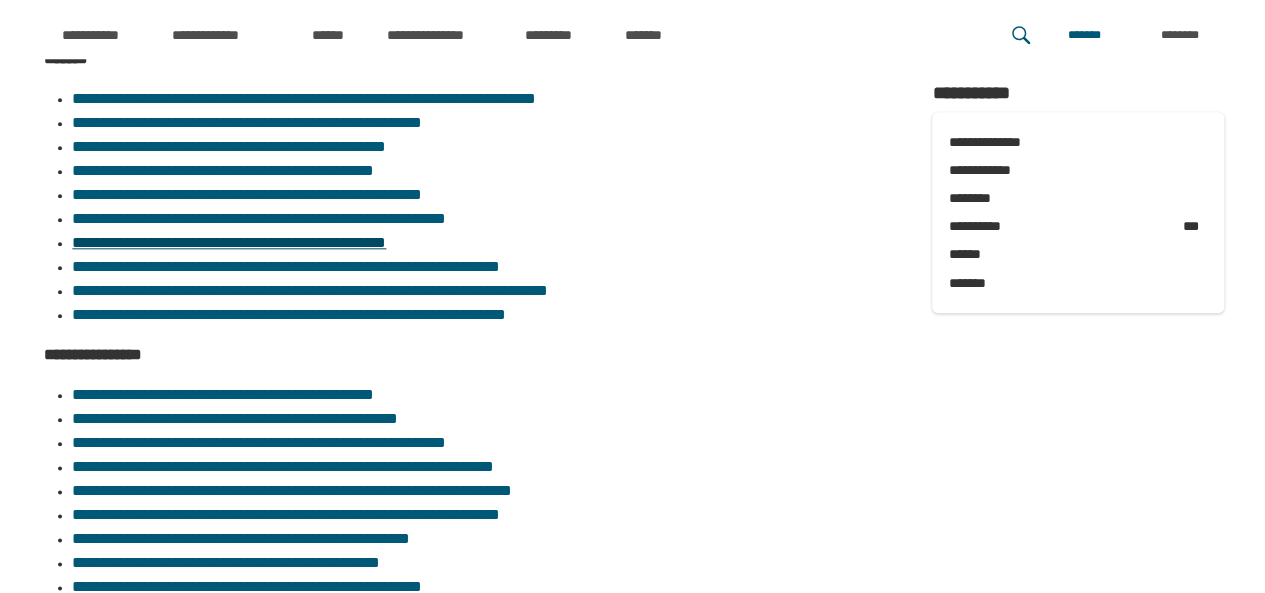 click on "**********" at bounding box center [229, 242] 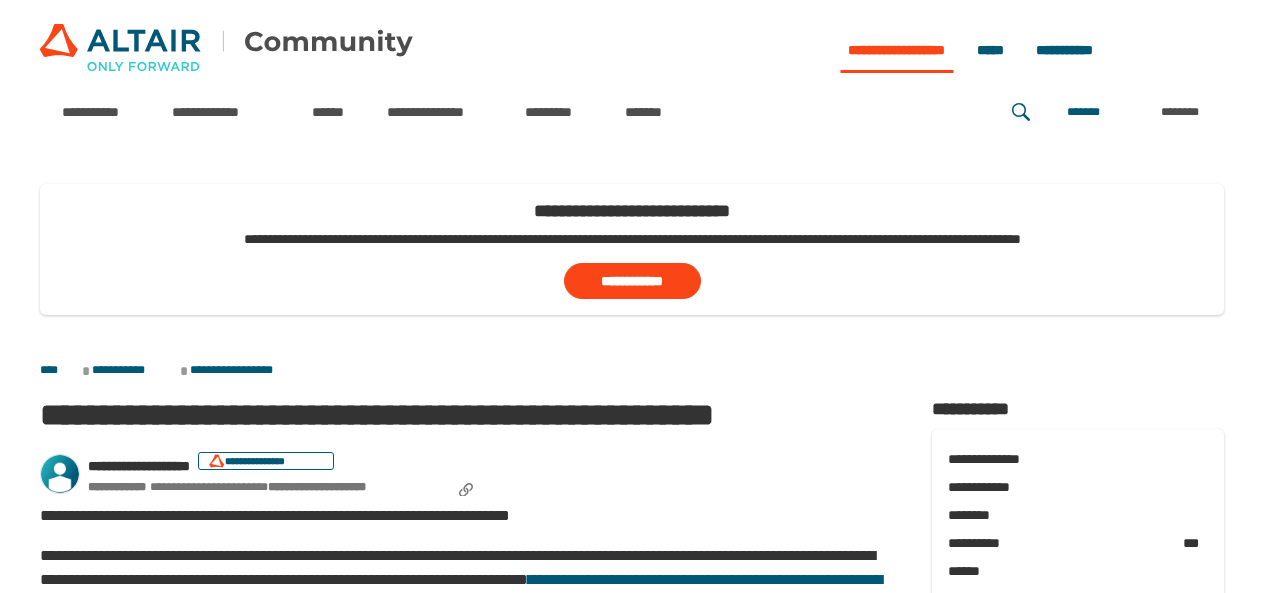 scroll, scrollTop: 0, scrollLeft: 0, axis: both 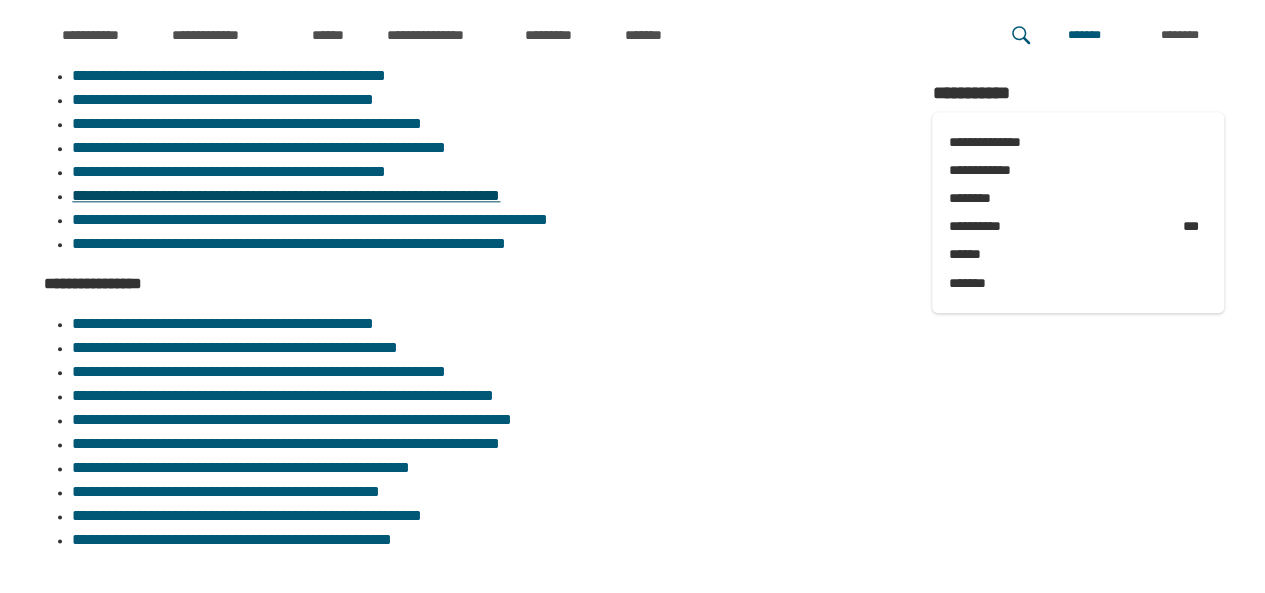 click on "**********" at bounding box center [286, 195] 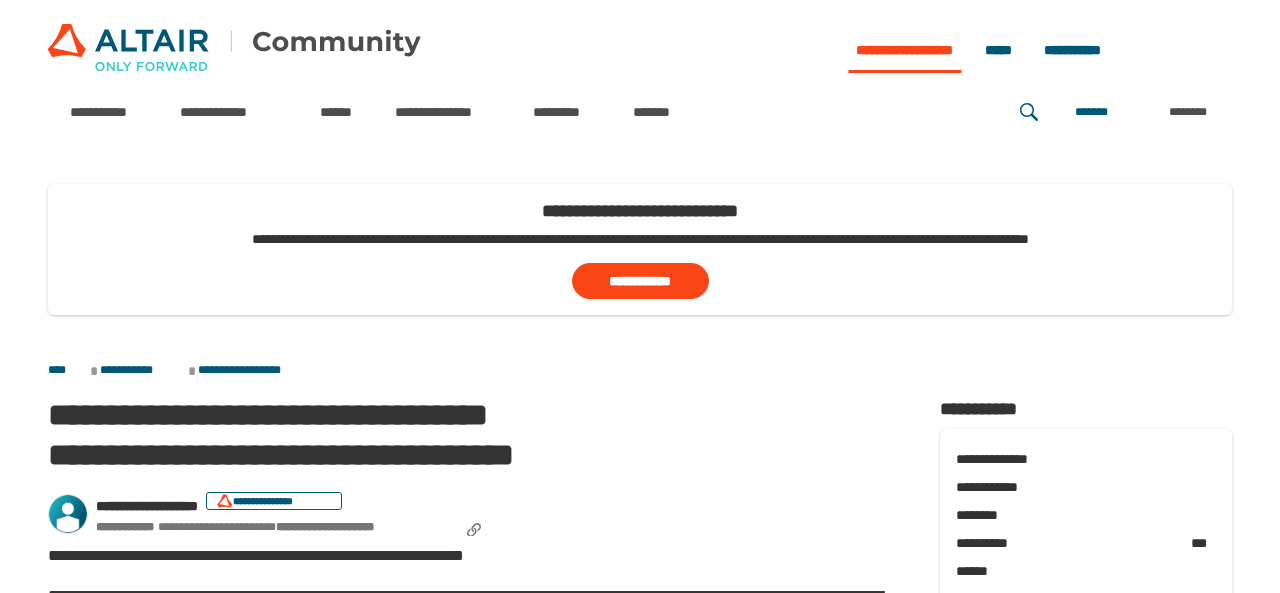 scroll, scrollTop: 0, scrollLeft: 0, axis: both 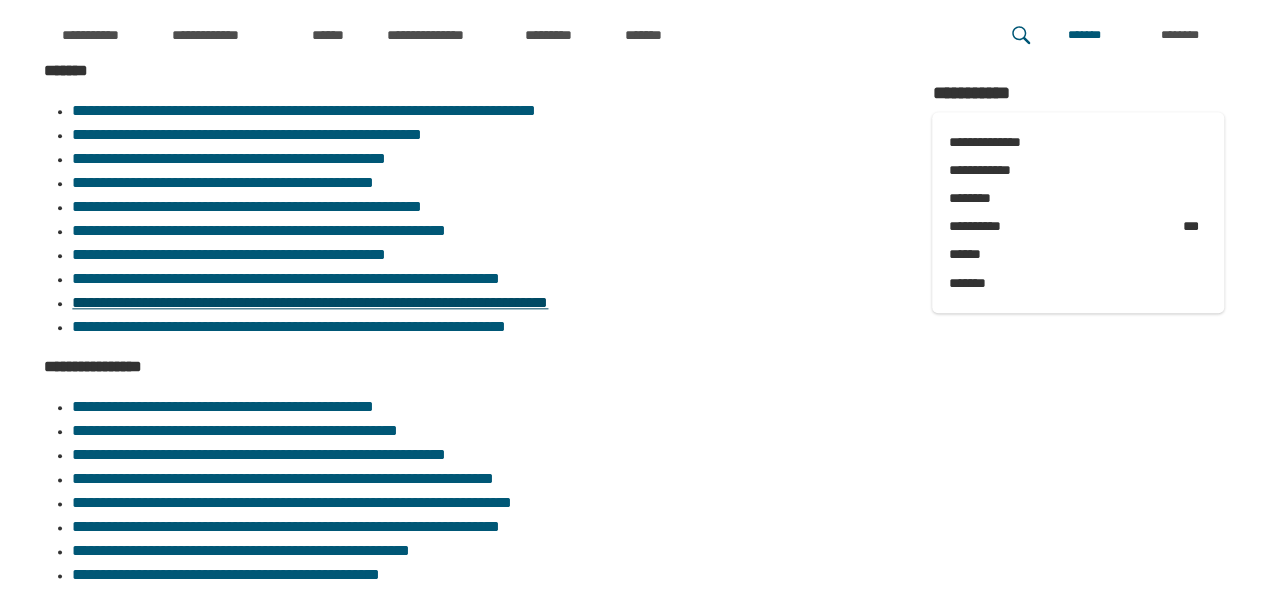 click on "**********" at bounding box center [310, 302] 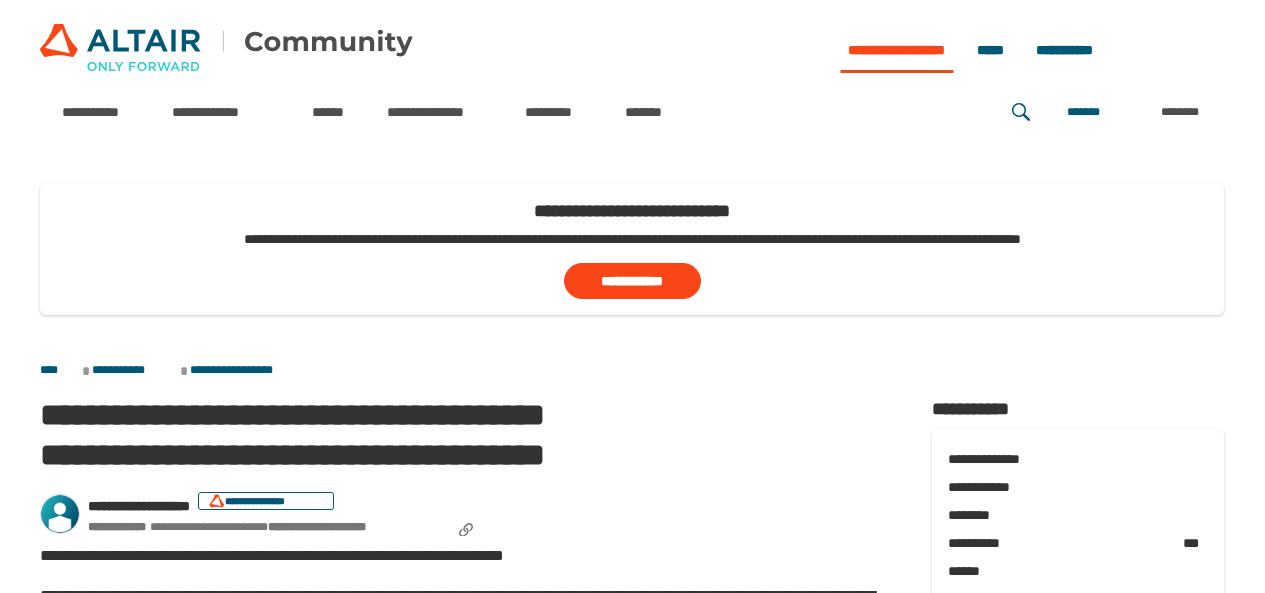 scroll, scrollTop: 0, scrollLeft: 0, axis: both 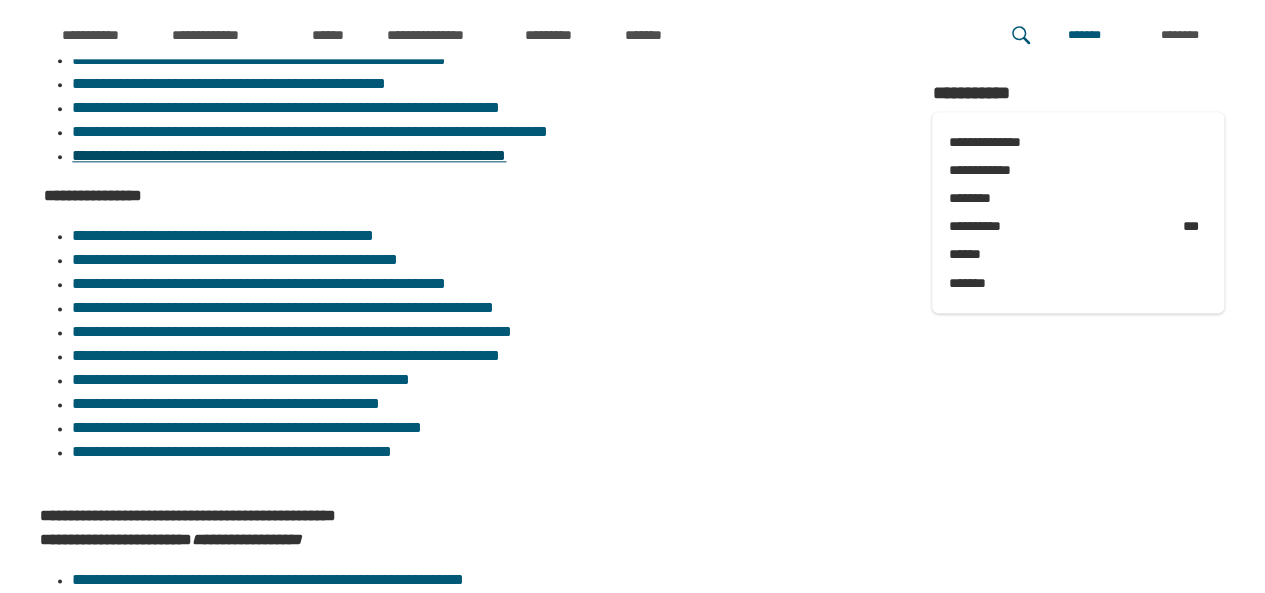 click on "**********" at bounding box center (289, 155) 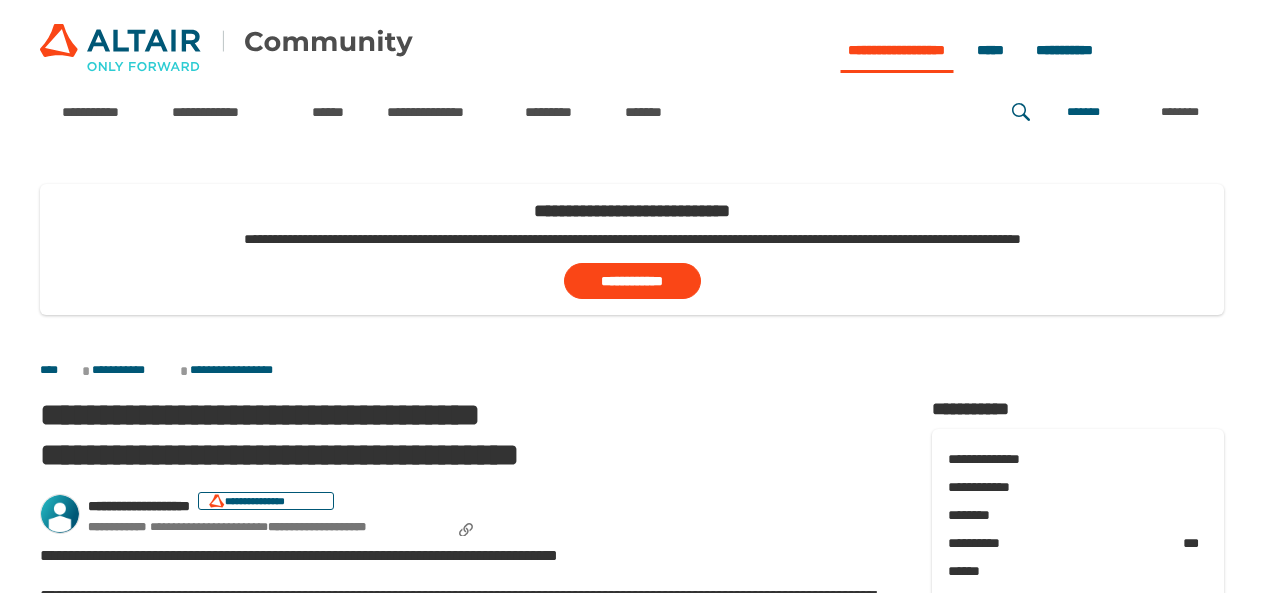 scroll, scrollTop: 0, scrollLeft: 0, axis: both 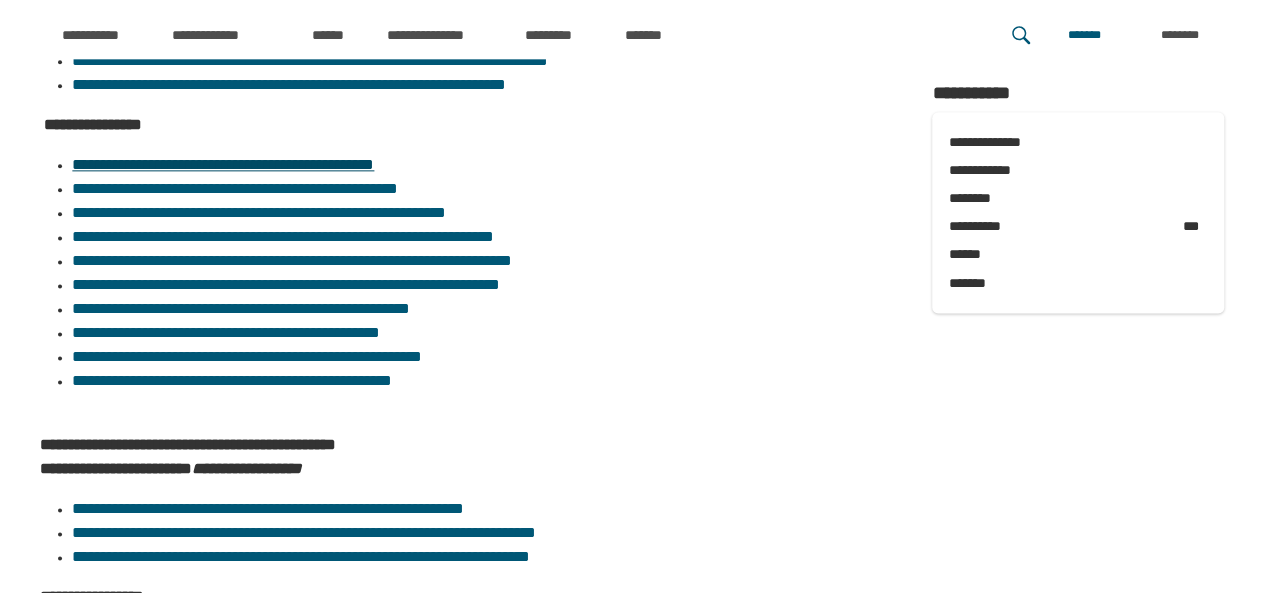 click on "**********" at bounding box center [223, 164] 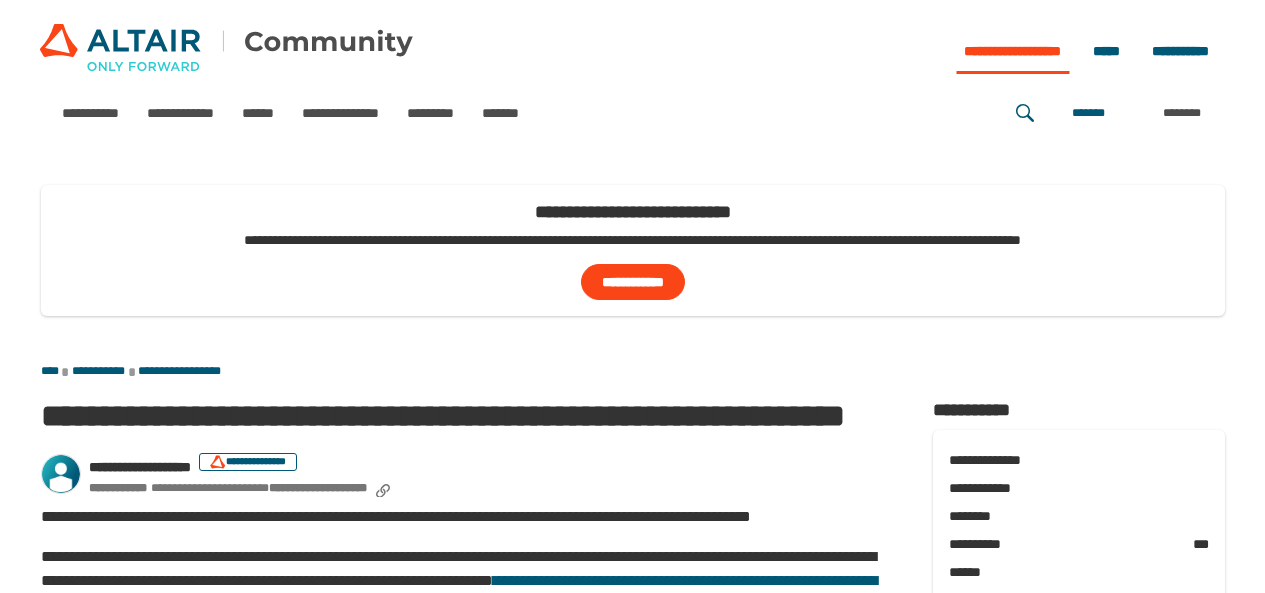 scroll, scrollTop: 0, scrollLeft: 0, axis: both 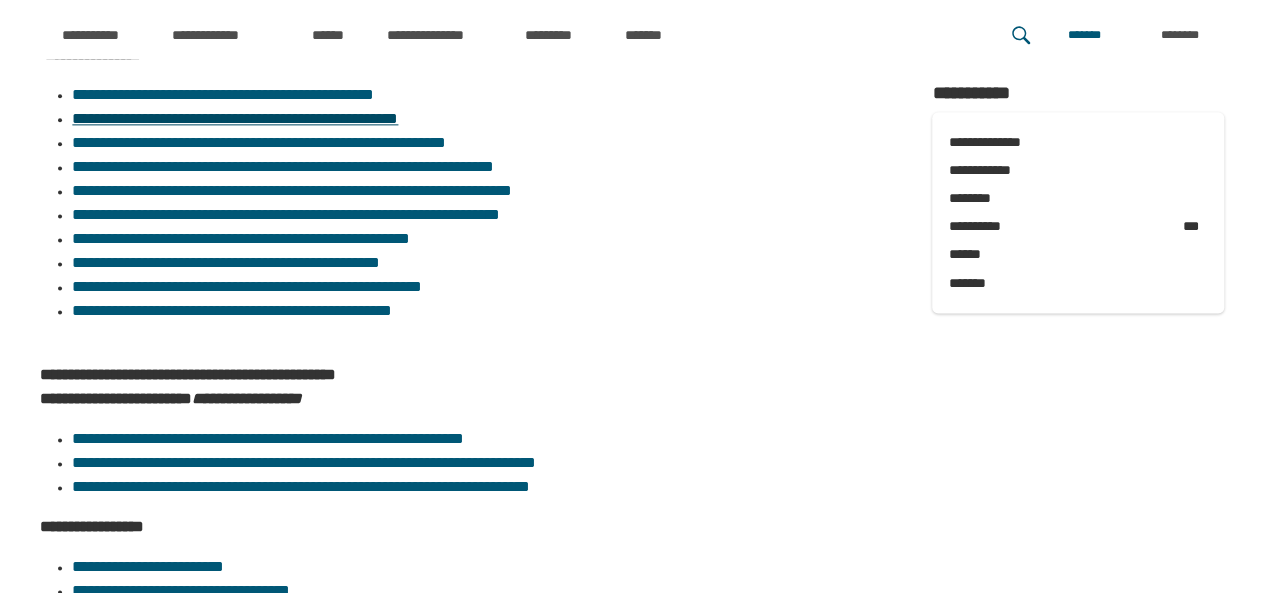 click on "**********" at bounding box center (235, 118) 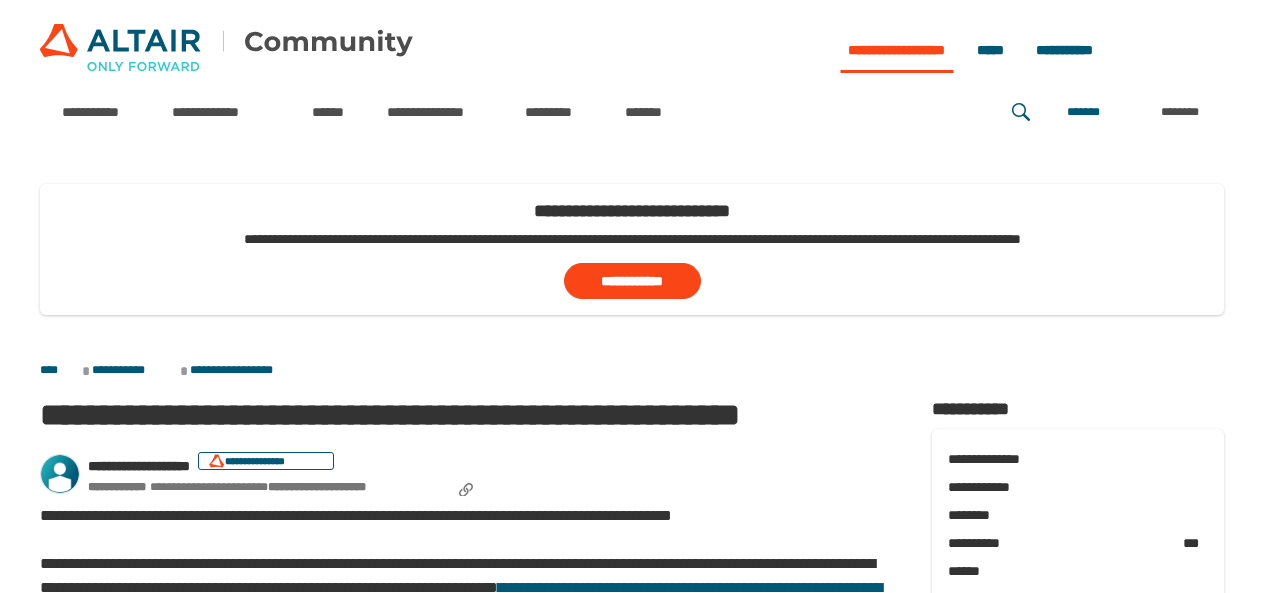 scroll, scrollTop: 0, scrollLeft: 0, axis: both 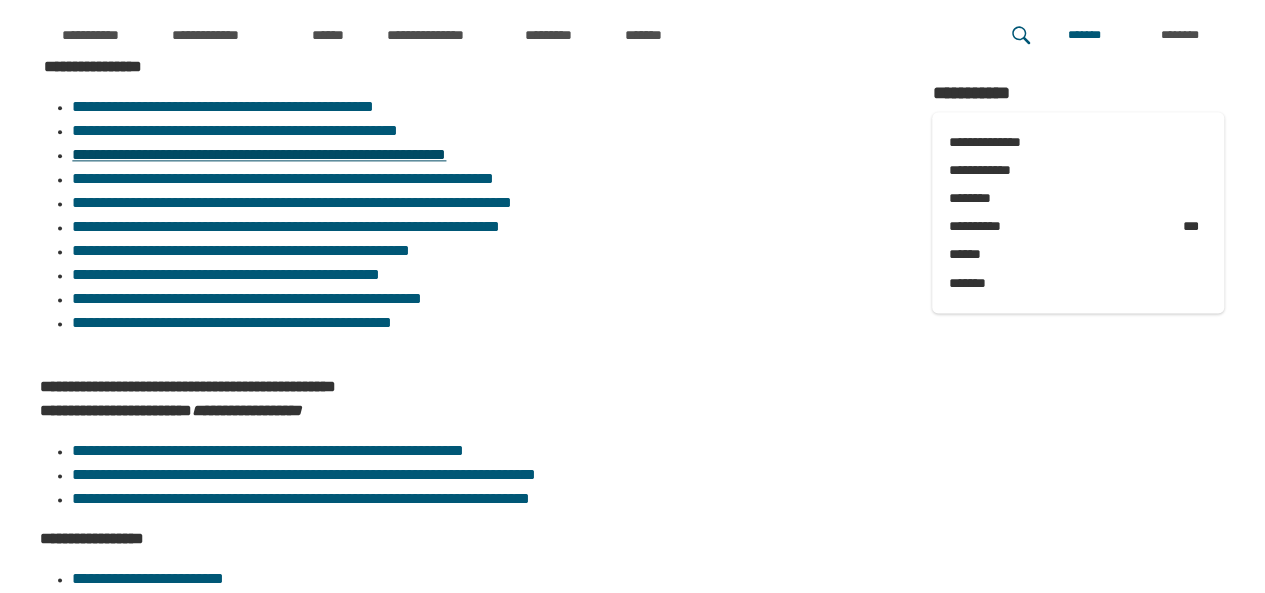 click on "**********" at bounding box center [259, 154] 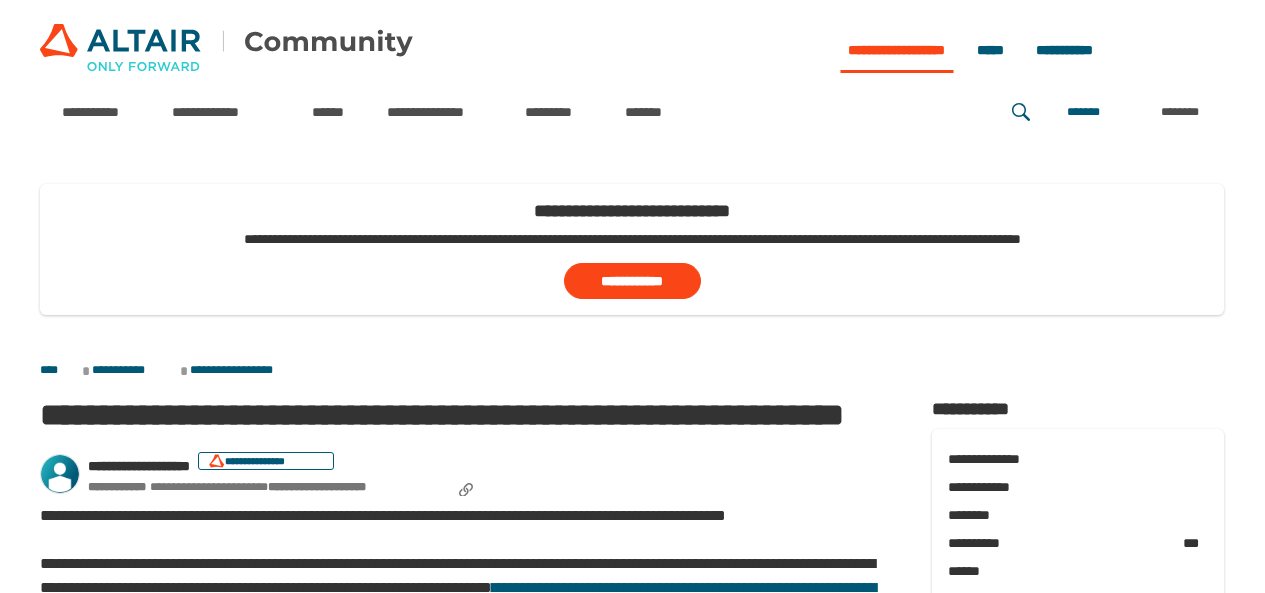 scroll, scrollTop: 0, scrollLeft: 0, axis: both 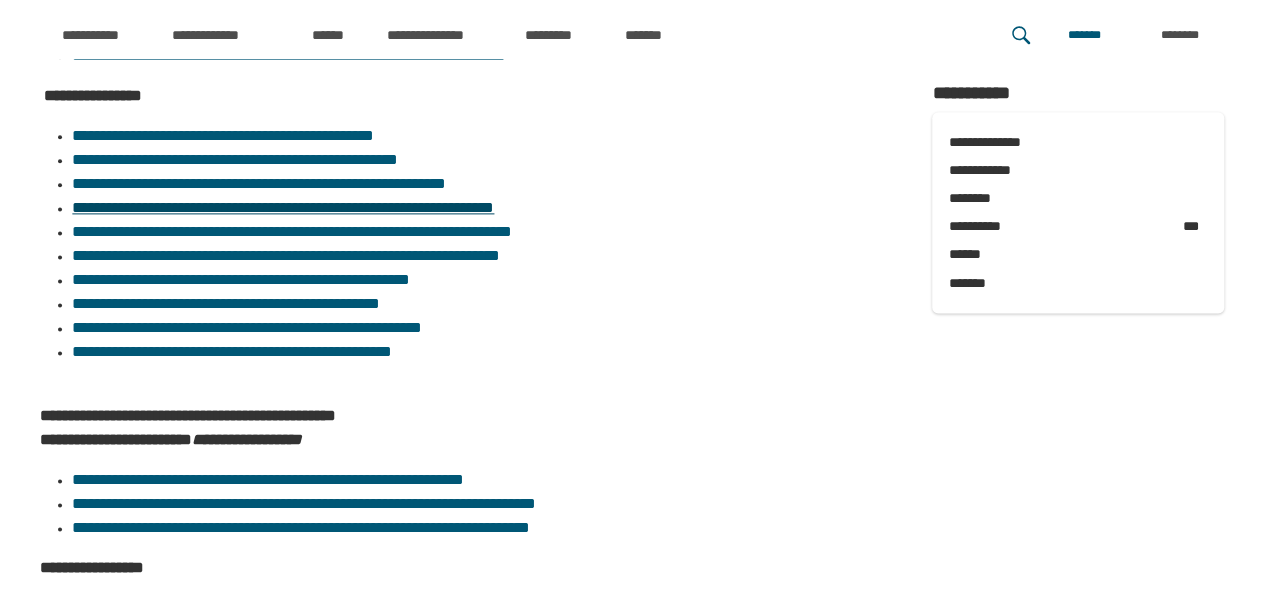click on "**********" at bounding box center [283, 207] 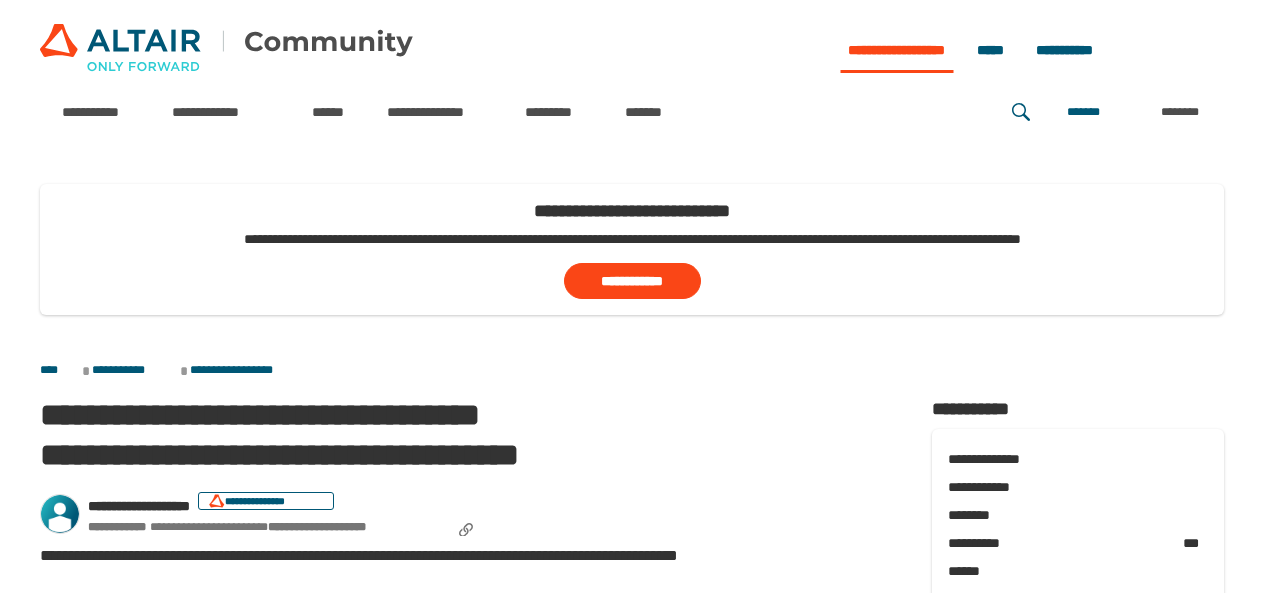 scroll, scrollTop: 0, scrollLeft: 0, axis: both 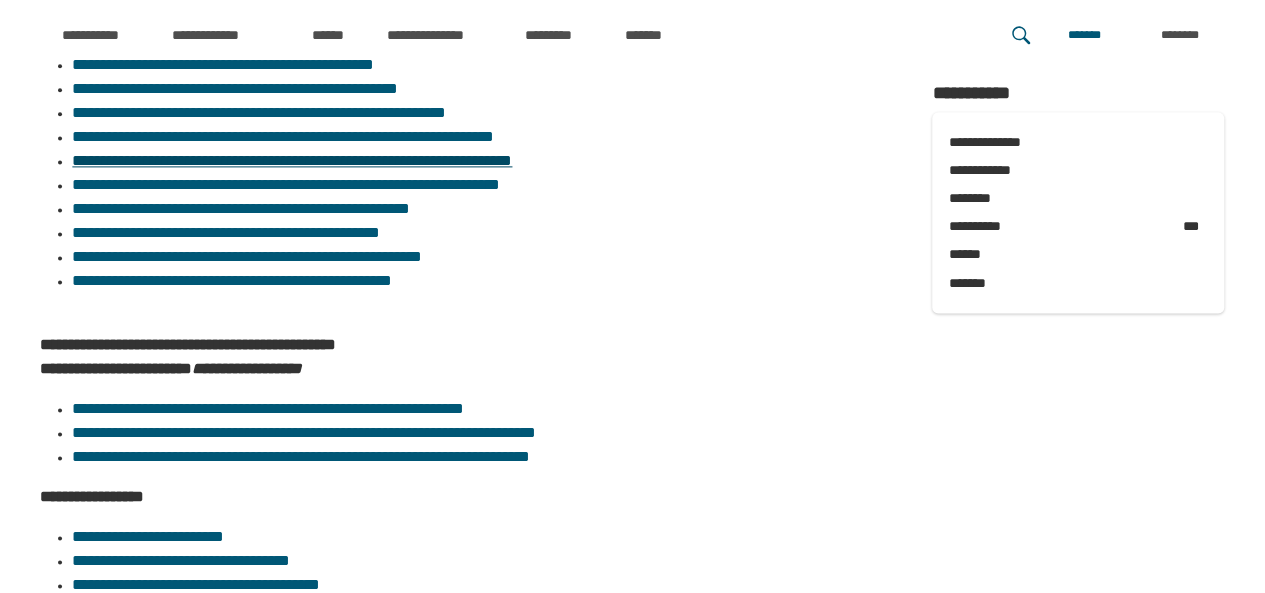 click on "**********" at bounding box center (292, 160) 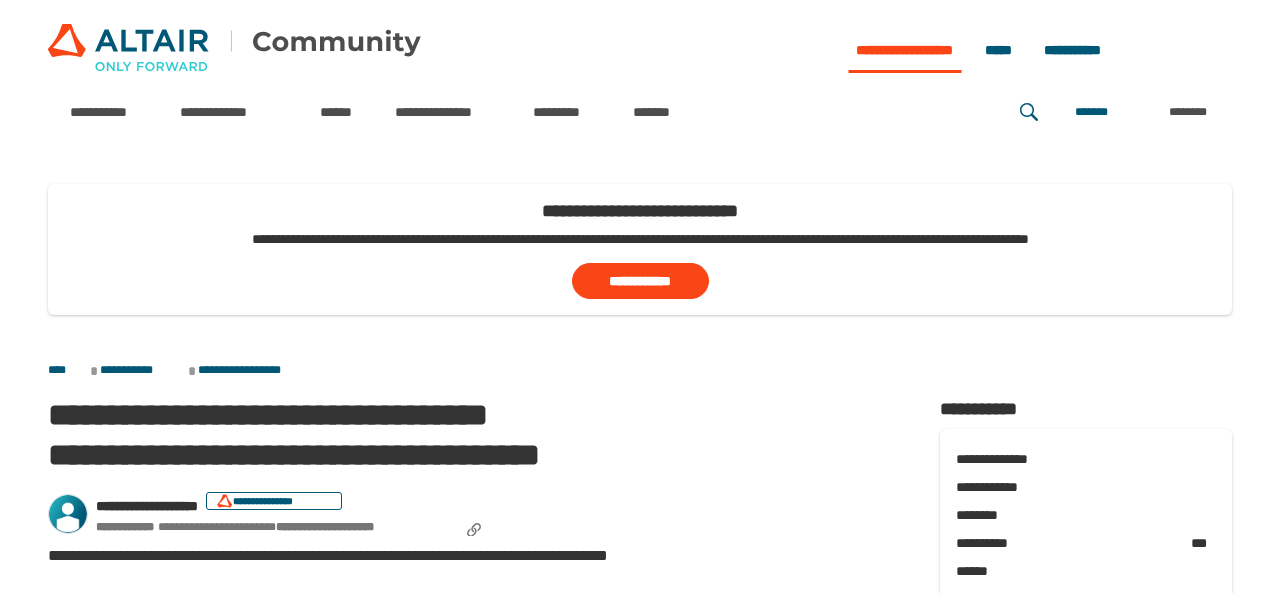 scroll, scrollTop: 0, scrollLeft: 0, axis: both 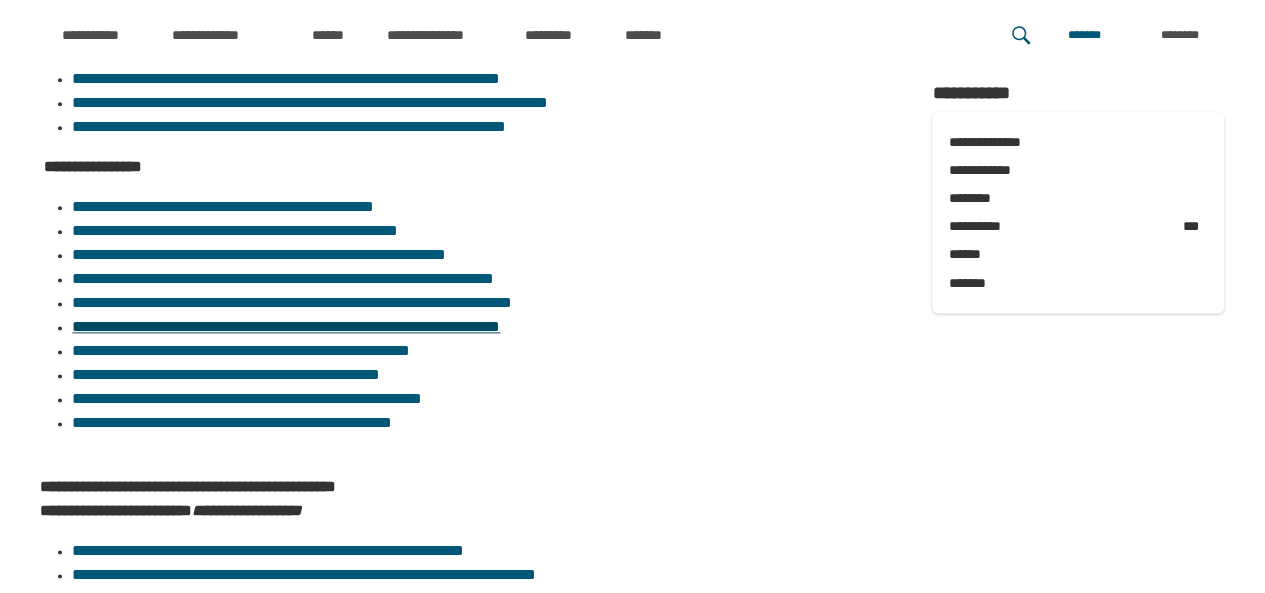 click on "**********" at bounding box center [286, 326] 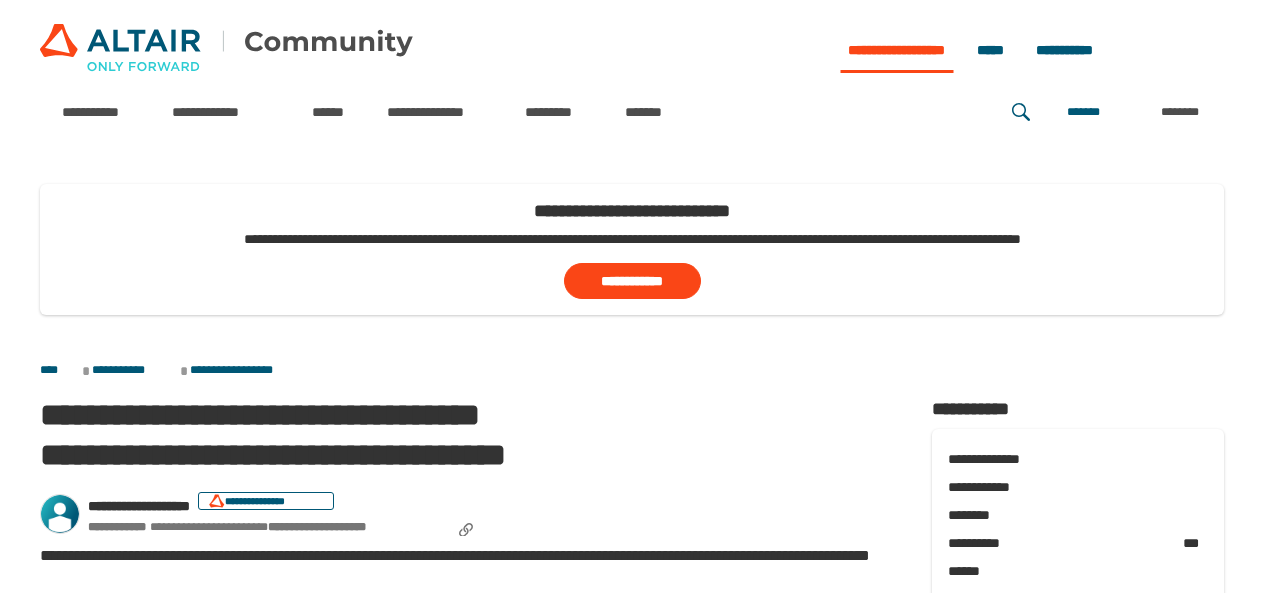 scroll, scrollTop: 0, scrollLeft: 0, axis: both 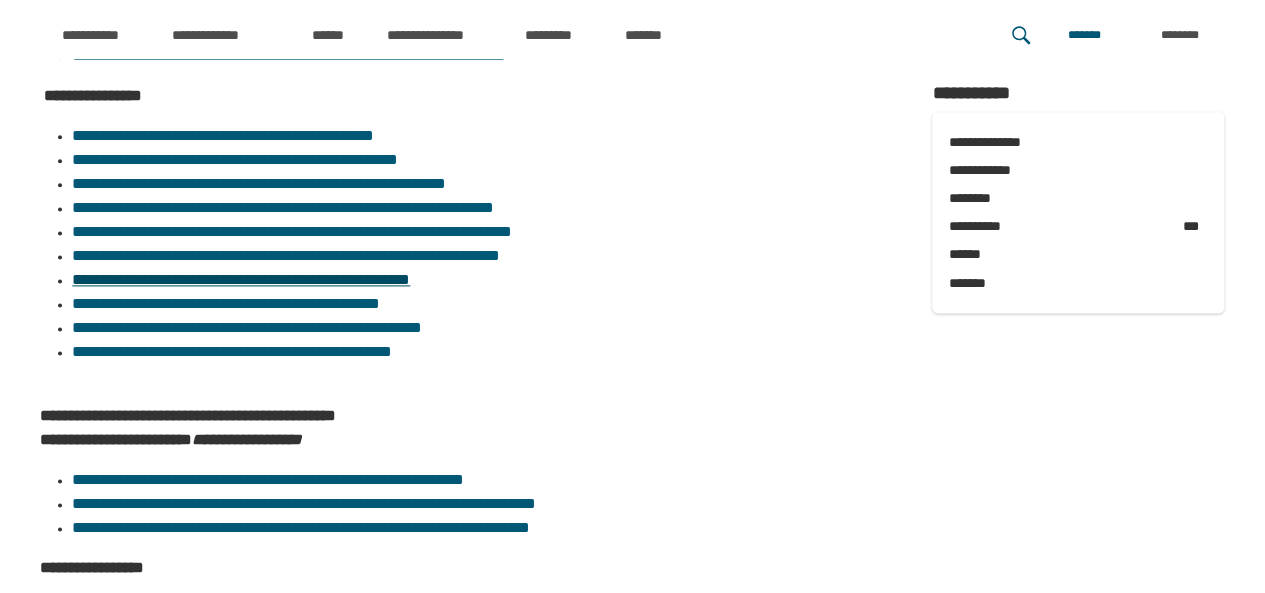 click on "**********" at bounding box center [241, 279] 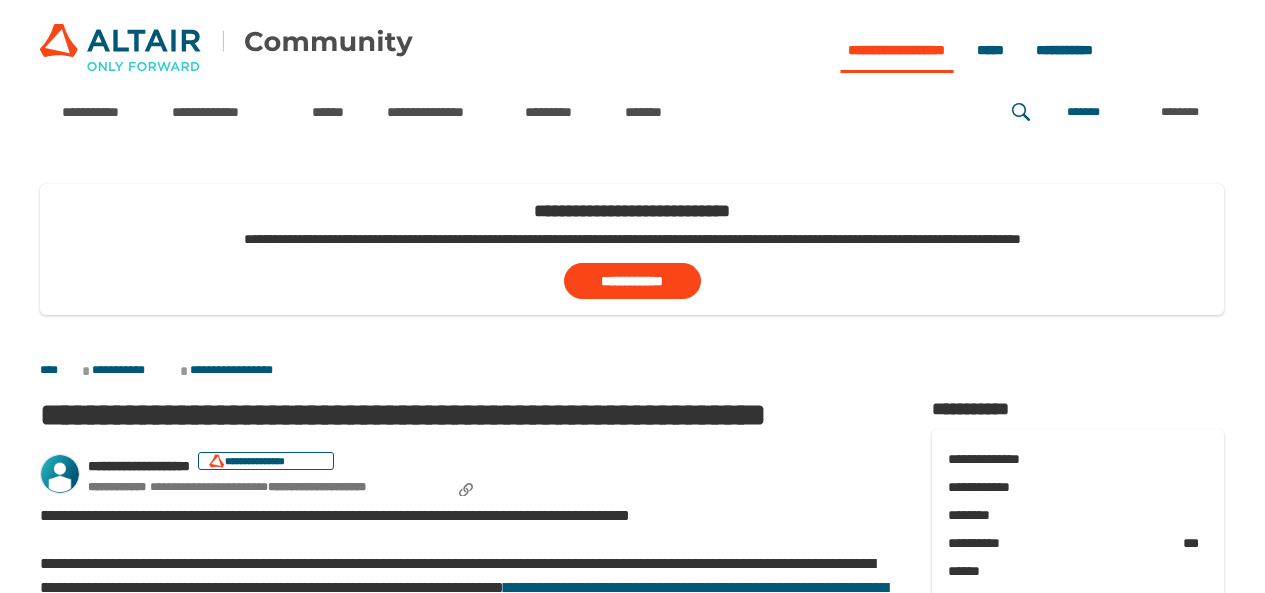 scroll, scrollTop: 0, scrollLeft: 0, axis: both 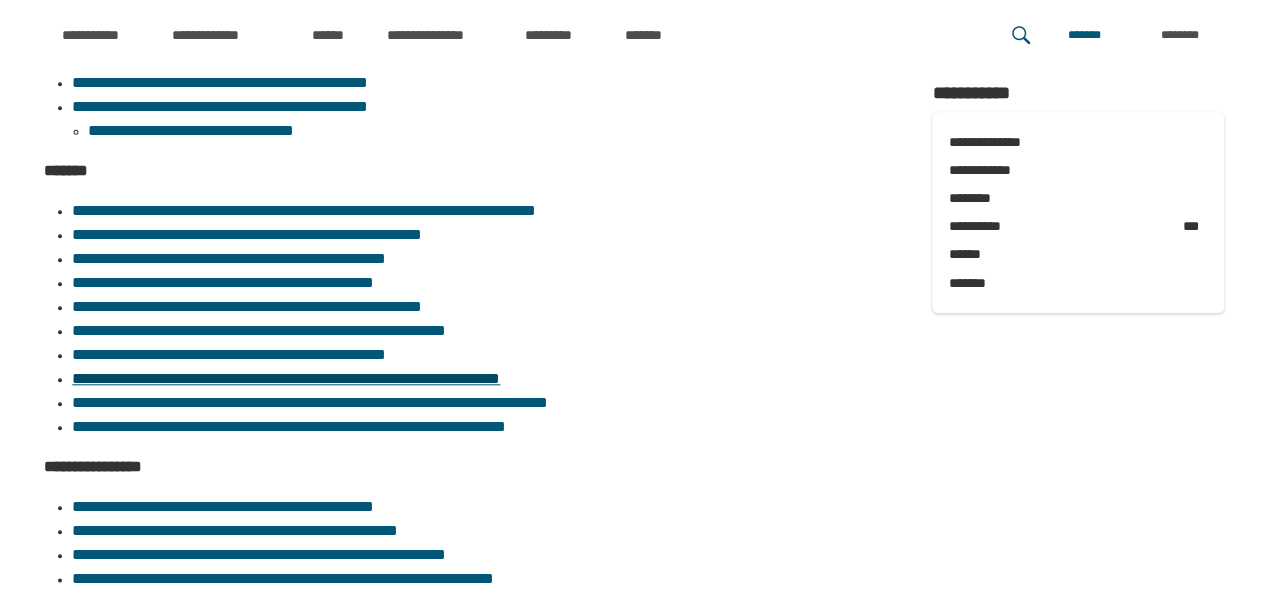 click on "**********" at bounding box center [286, 378] 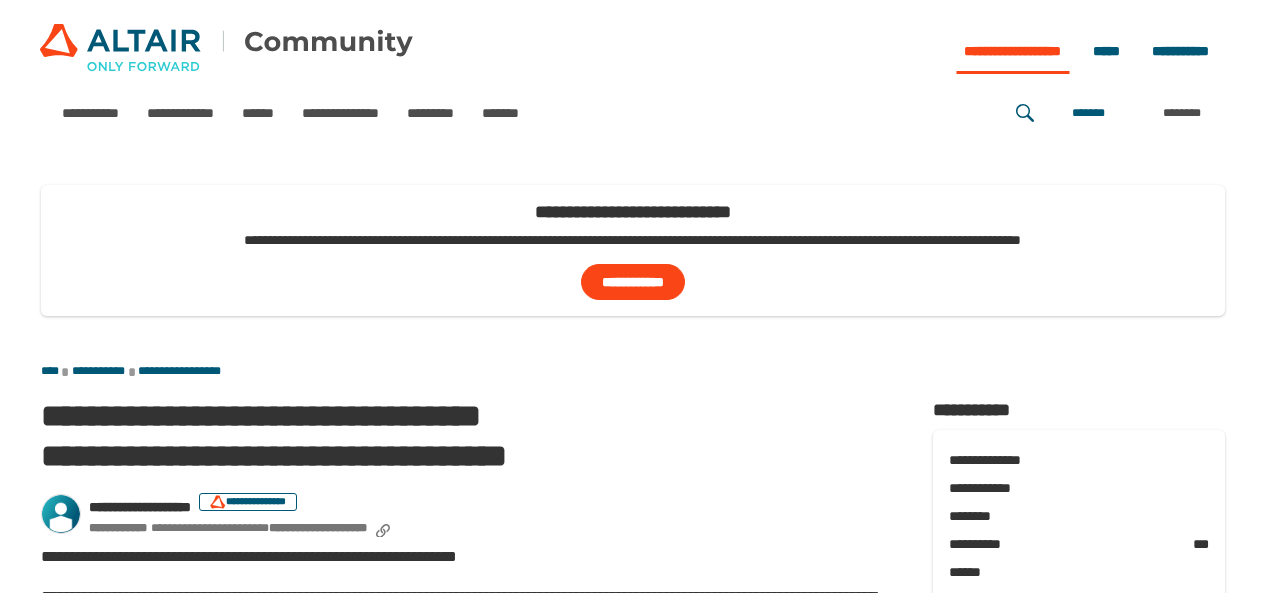 scroll, scrollTop: 0, scrollLeft: 0, axis: both 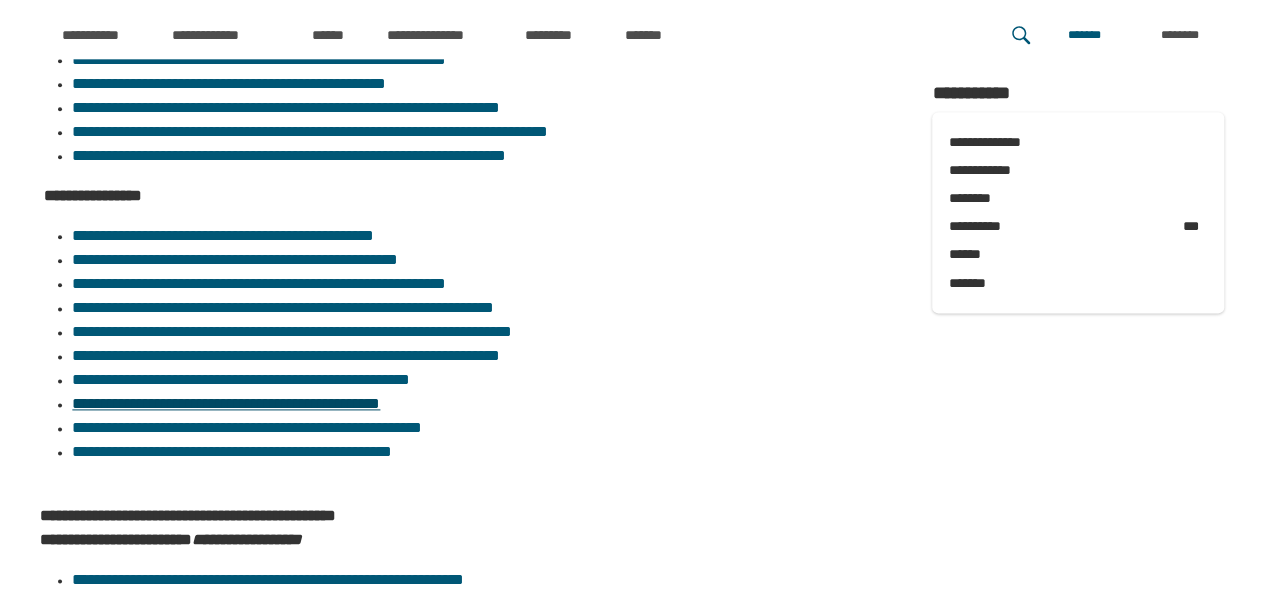 click on "**********" at bounding box center [226, 403] 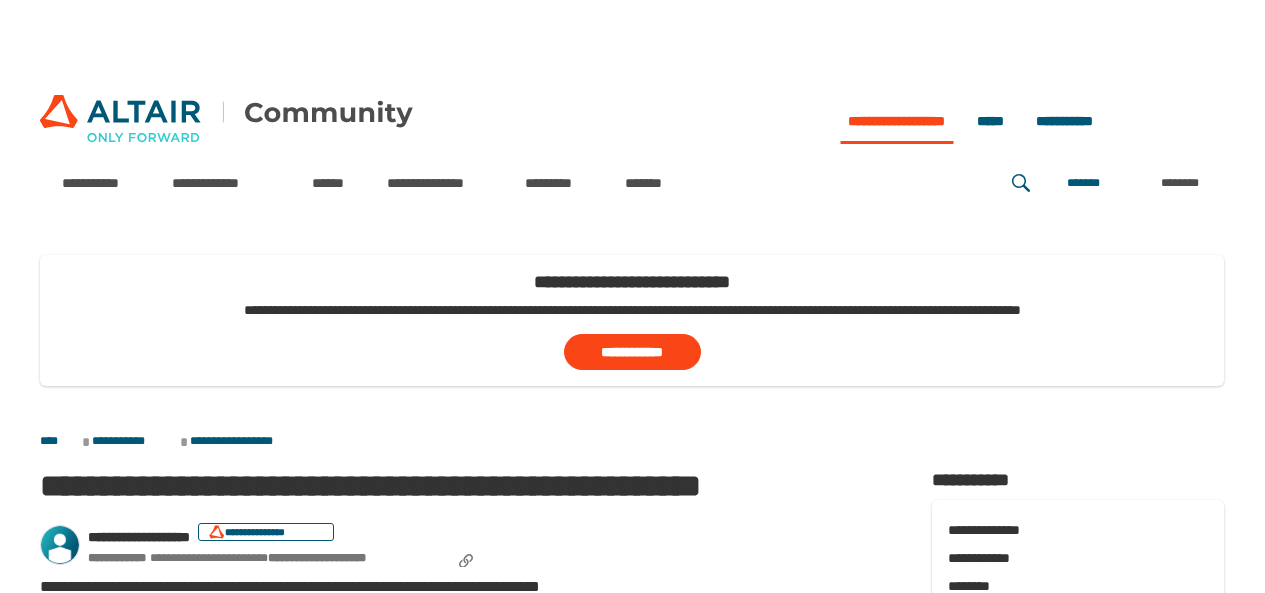 scroll, scrollTop: 0, scrollLeft: 0, axis: both 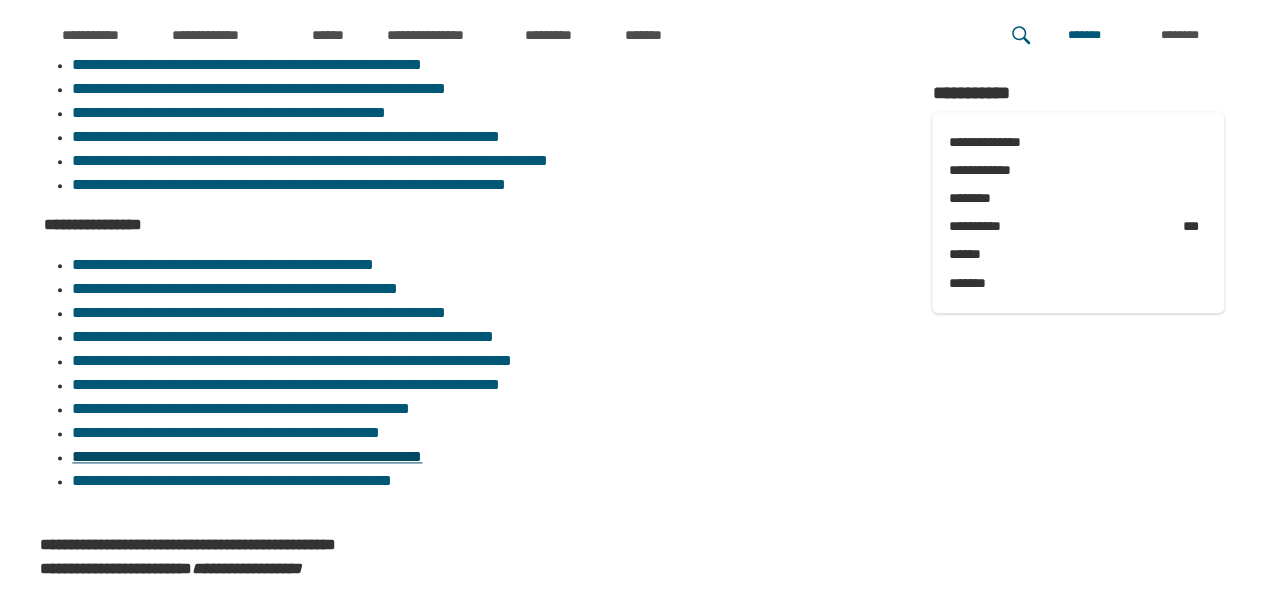 click on "**********" at bounding box center (247, 456) 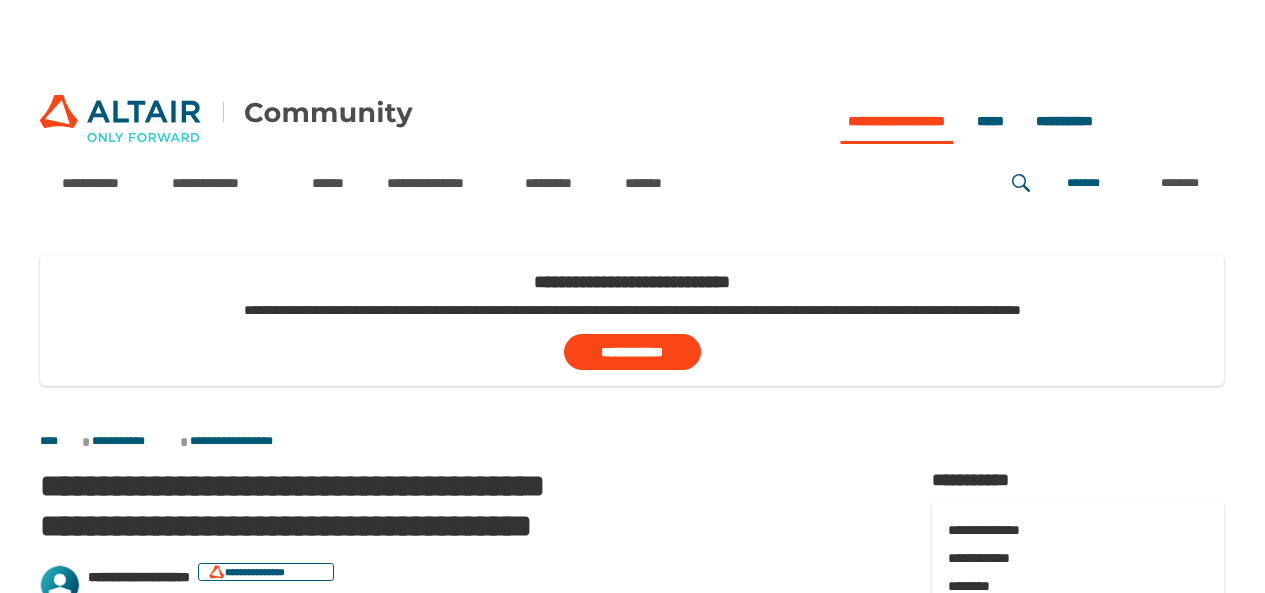 scroll, scrollTop: 0, scrollLeft: 0, axis: both 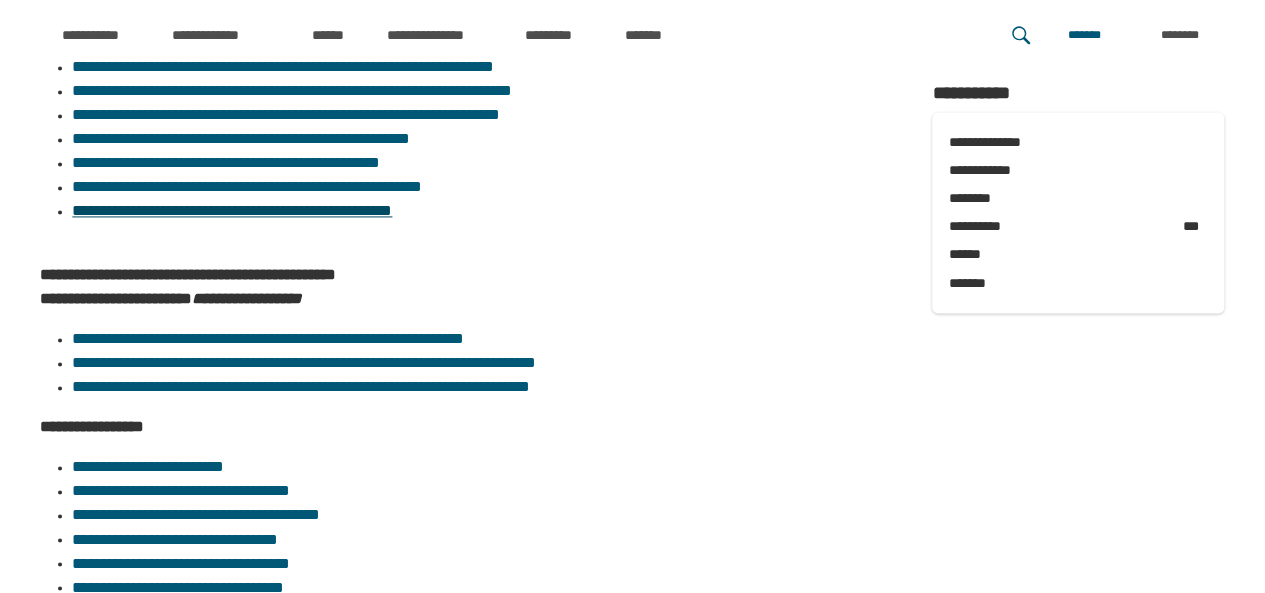 click on "**********" at bounding box center [232, 210] 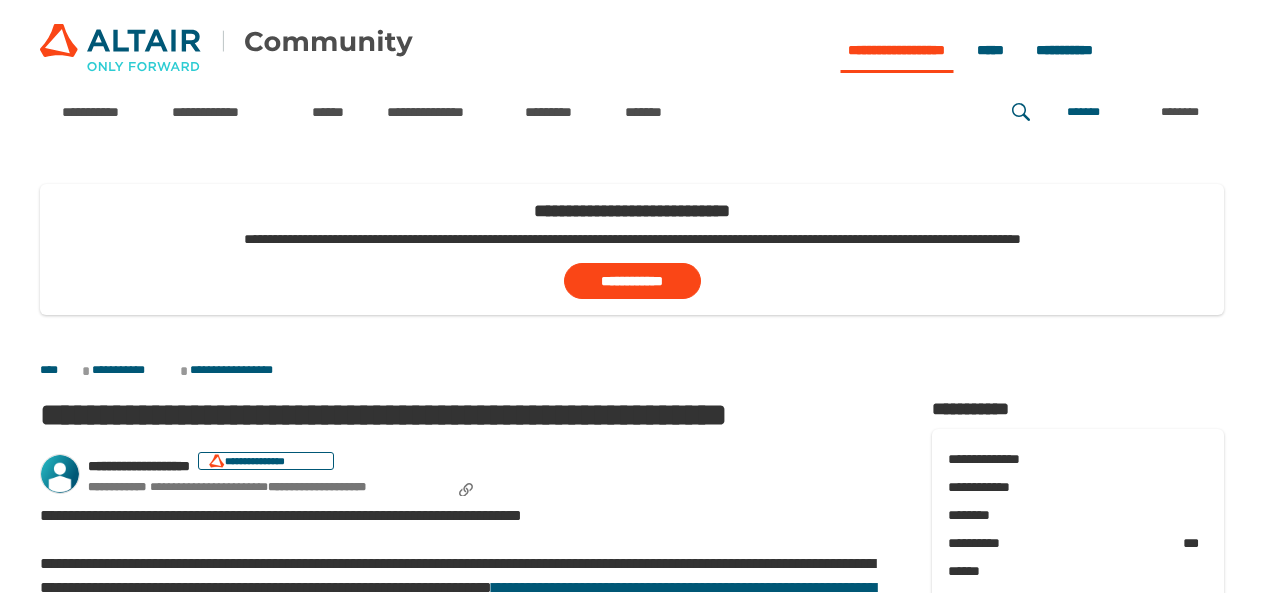 scroll, scrollTop: 0, scrollLeft: 0, axis: both 